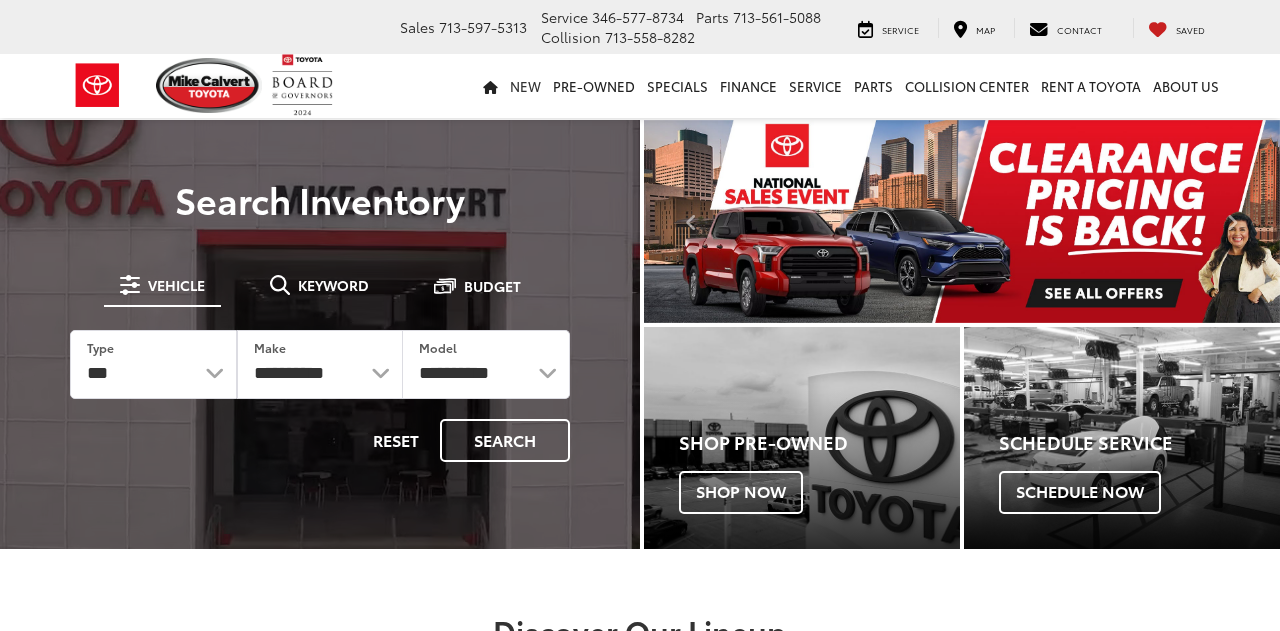 scroll, scrollTop: 0, scrollLeft: 0, axis: both 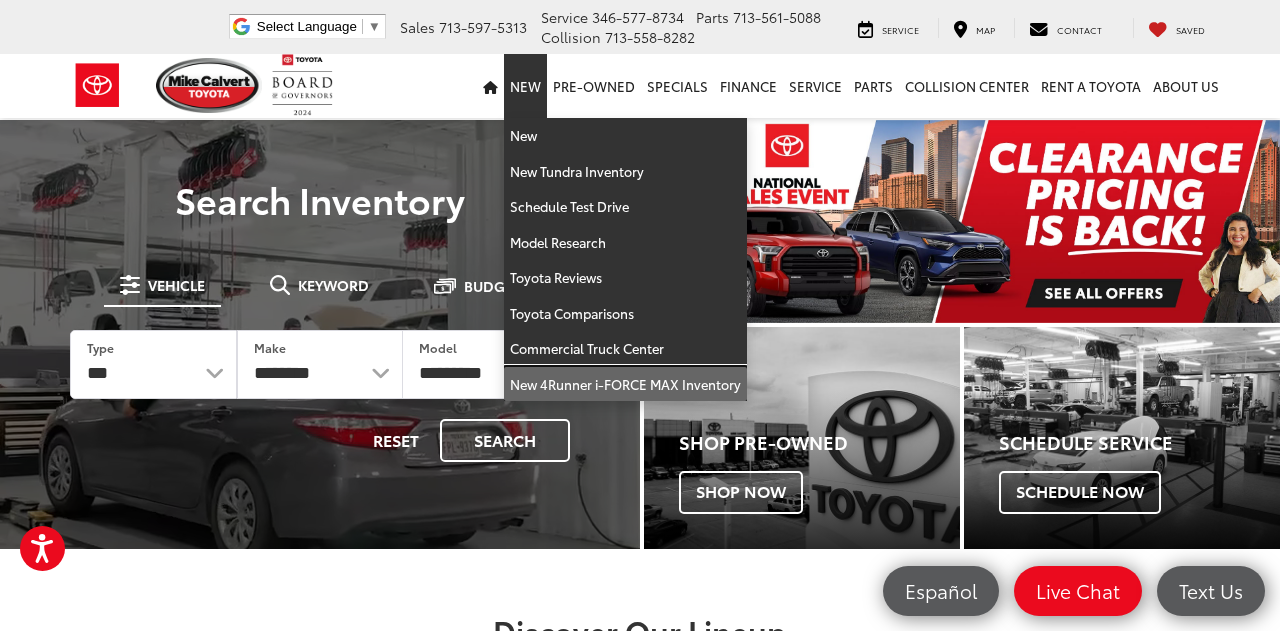 click on "New 4Runner i-FORCE MAX Inventory" at bounding box center (625, 384) 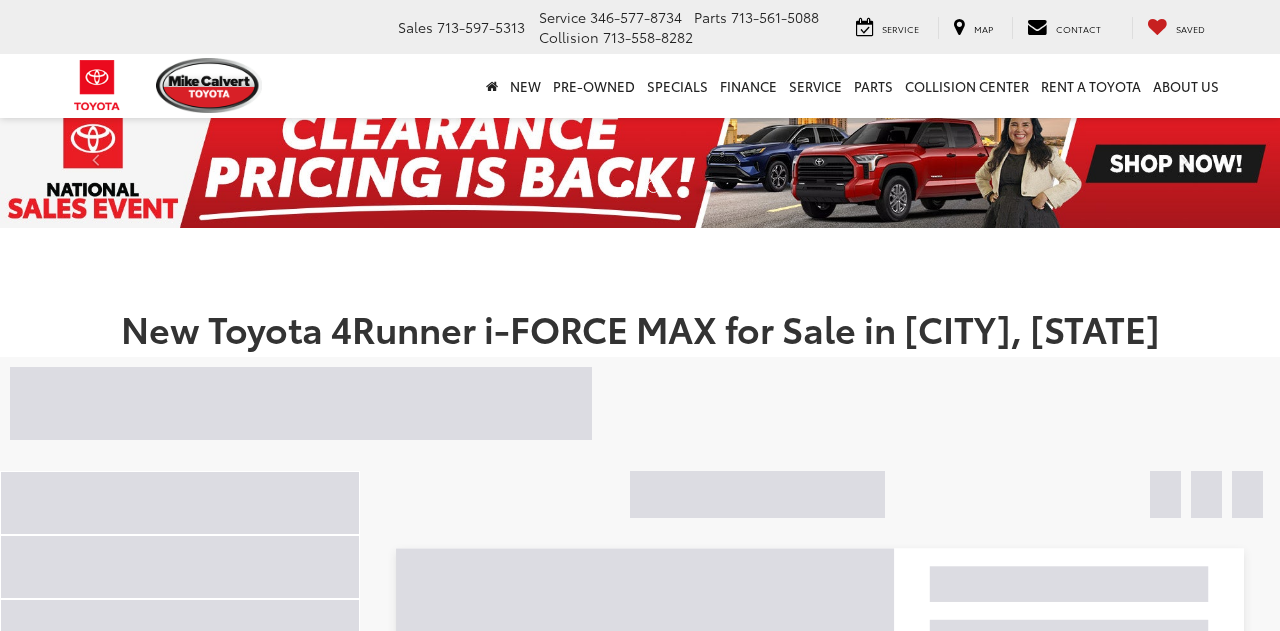 scroll, scrollTop: 0, scrollLeft: 0, axis: both 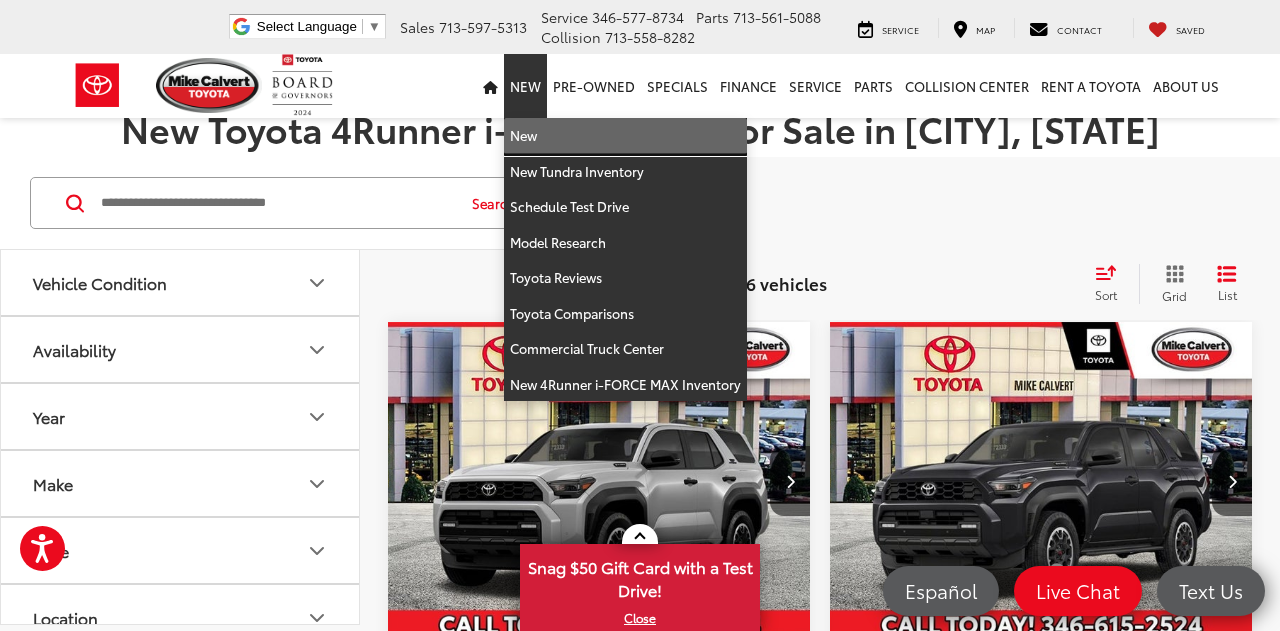 click on "New" at bounding box center [625, 136] 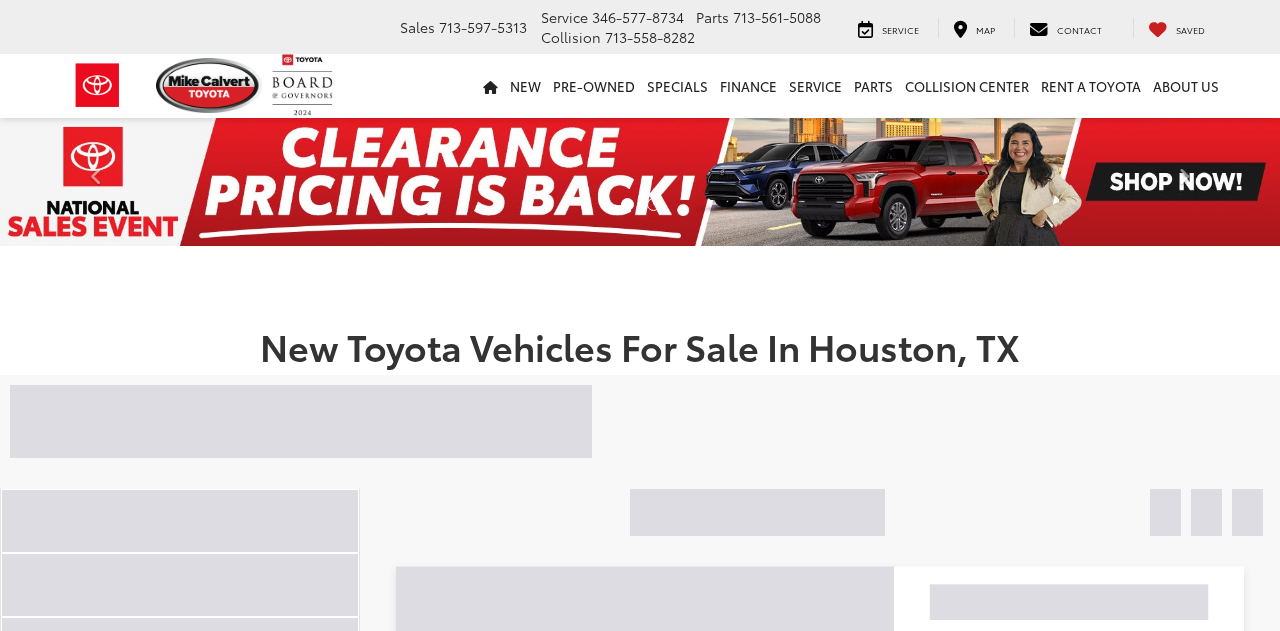 scroll, scrollTop: 0, scrollLeft: 0, axis: both 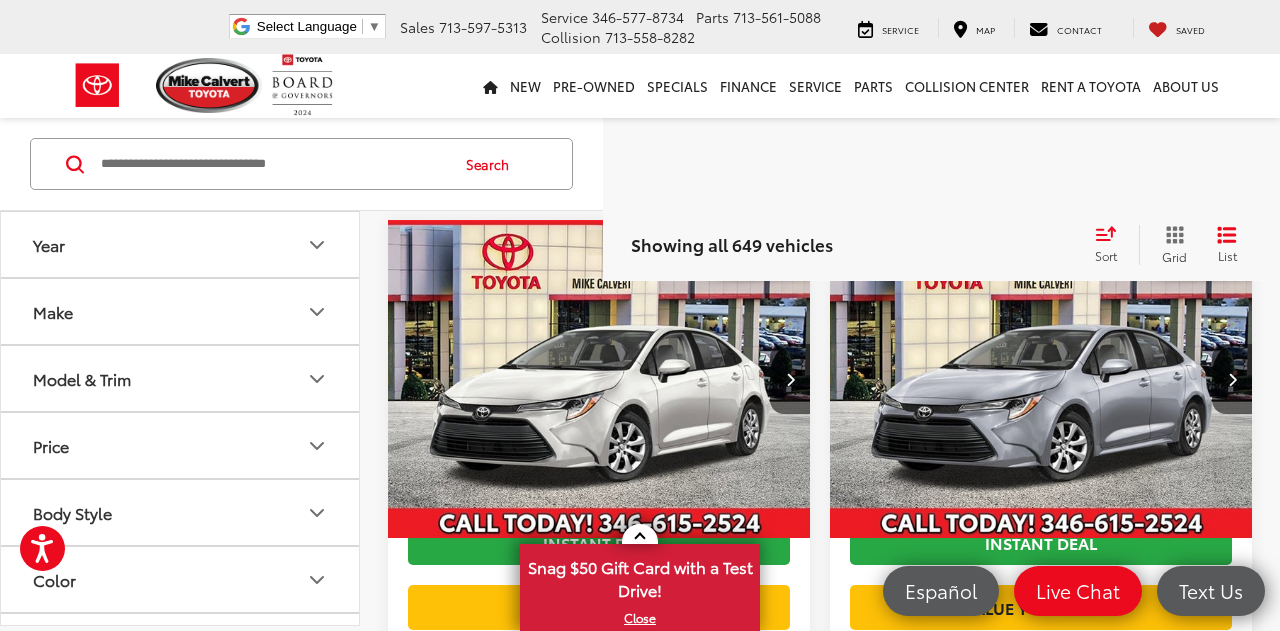 click 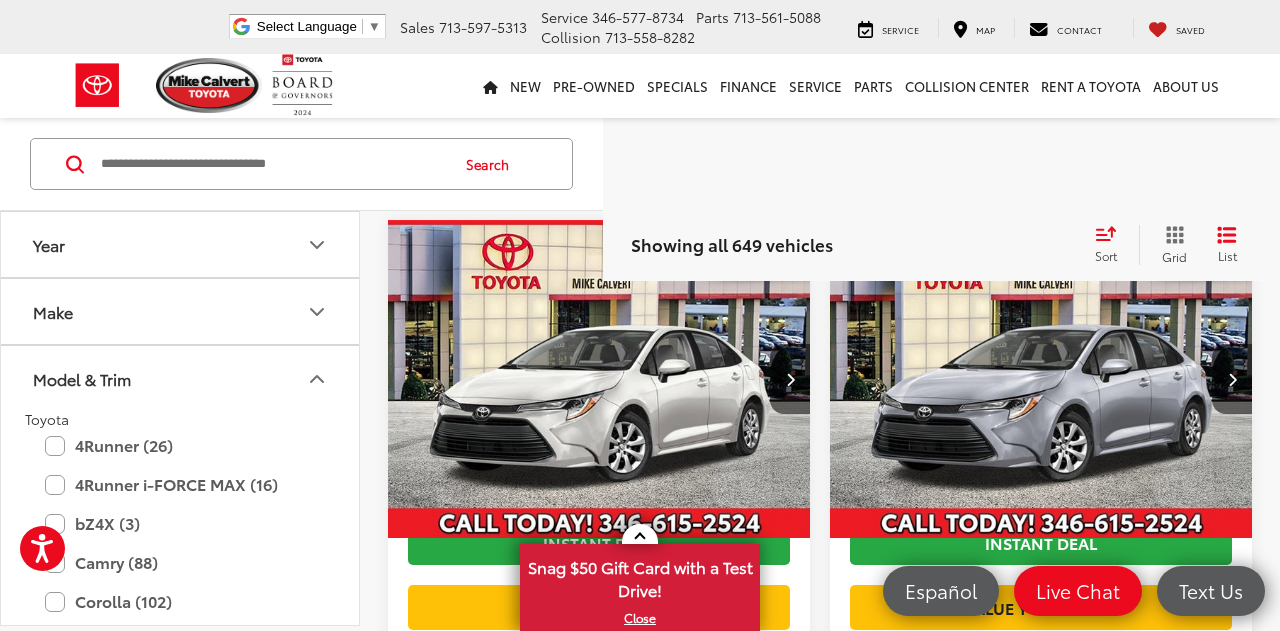 type 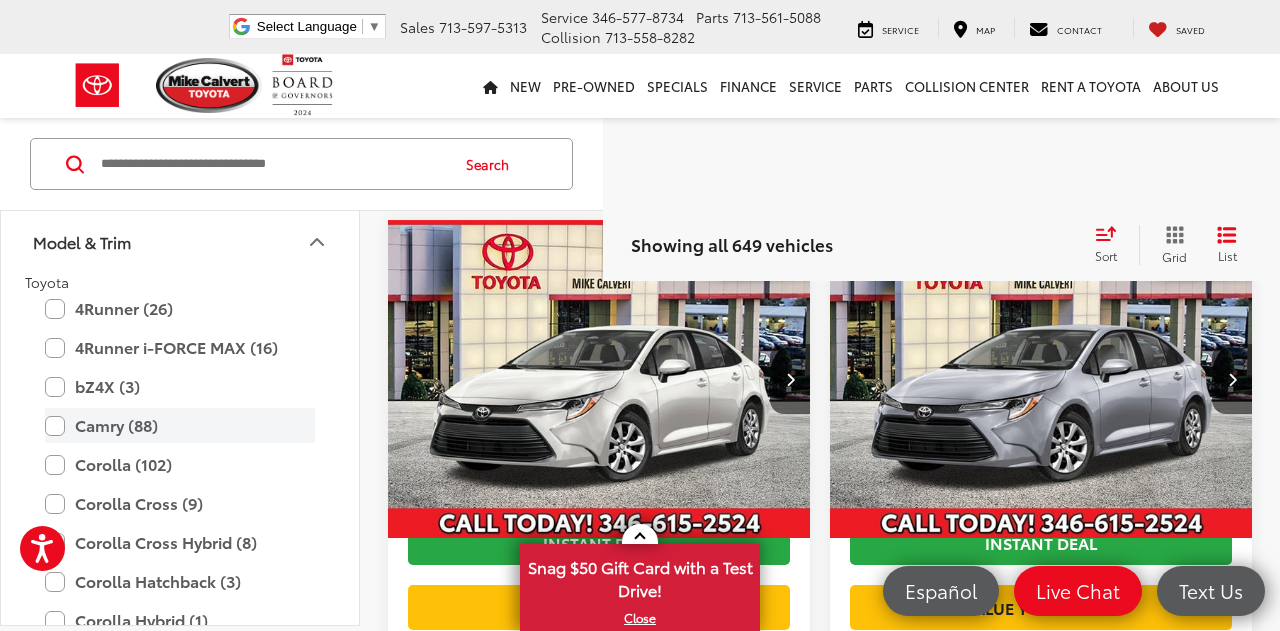 scroll, scrollTop: 160, scrollLeft: 0, axis: vertical 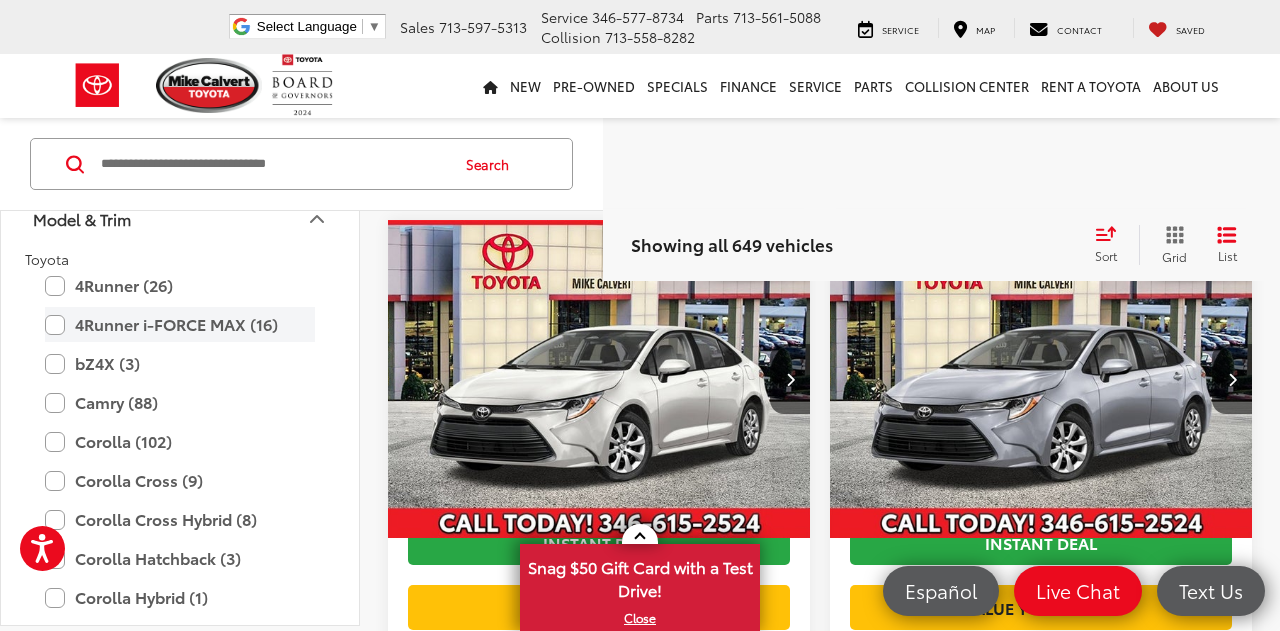 click on "4Runner i-FORCE MAX (16)" at bounding box center (180, 324) 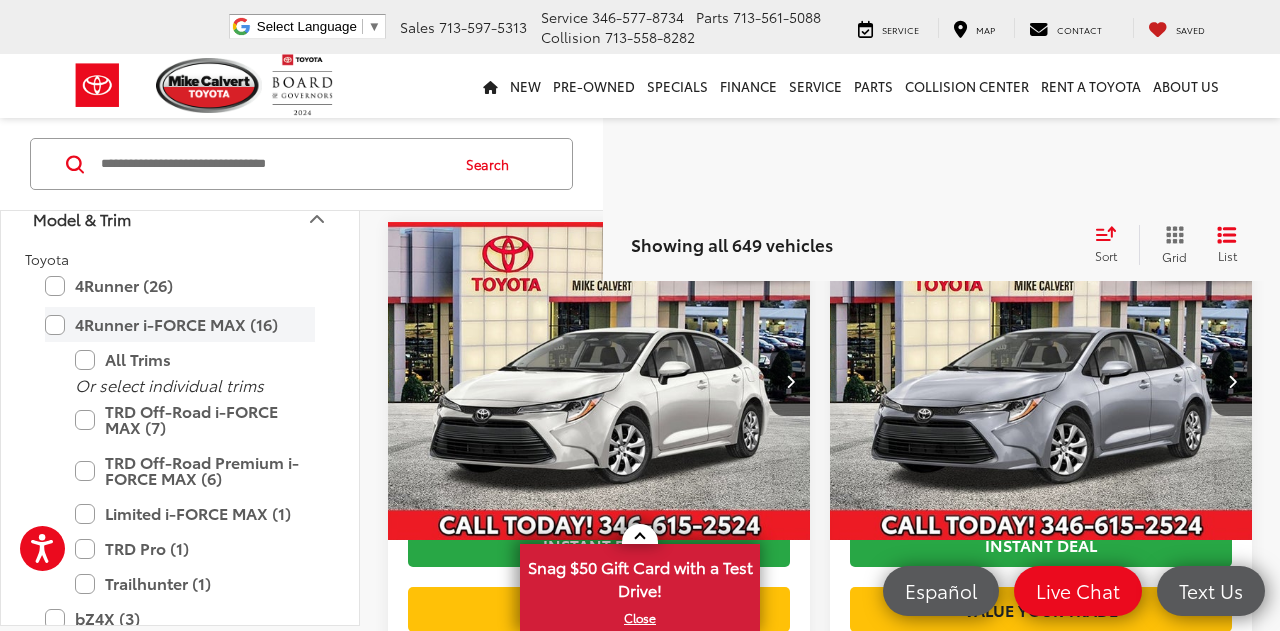 scroll, scrollTop: 257, scrollLeft: 0, axis: vertical 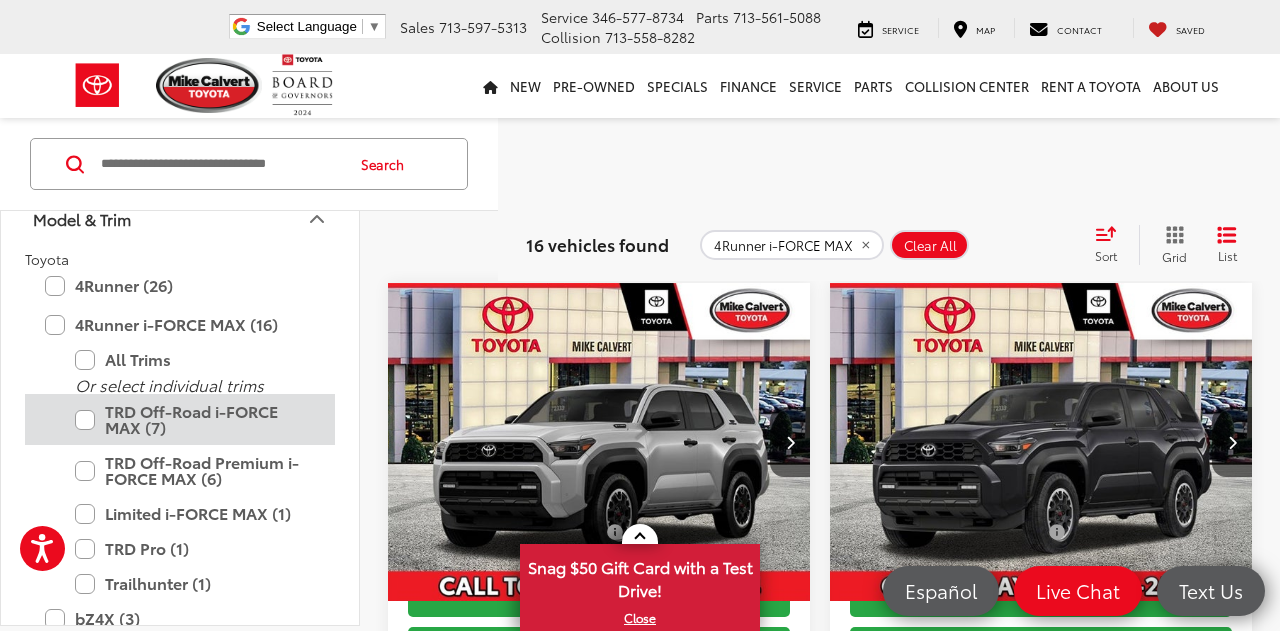 click on "TRD Off-Road i-FORCE MAX (7)" at bounding box center [195, 419] 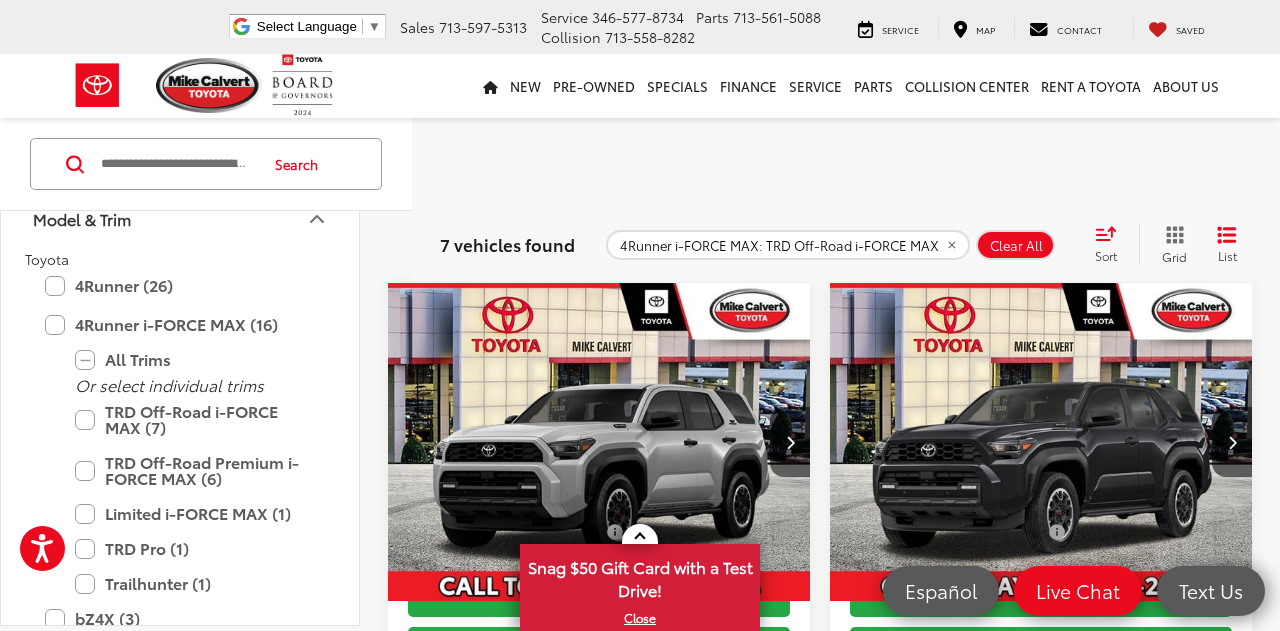 click on "Year Make Model & Trim Toyota 4Runner (26)  All Trims Or select individual trims SR5 (8)  Limited (6)  TRD Off-Road (5)  TRD Sport Premium (3)  TRD Off-Road Premium (2)  TRD Sport (2)  4Runner i-FORCE MAX (16)  All Trims Or select individual trims TRD Off-Road i-FORCE MAX (7)  TRD Off-Road Premium i-FORCE MAX (6)  Limited i-FORCE MAX (1)  TRD Pro (1)  Trailhunter (1)  bZ4X (3)  All Trims Or select individual trims XLE (2)  Limited (1)  Price     ****** — ****** 20000 91000 Body Style Color Fuel Type Cylinder Drivetrain Vehicle Condition Status Body Type  SUV   (7)   Coupe   (0)   Hatchback   (0)   Minivan   (0)   Sedan   (0)   Truck - Crew Cab   (0)   Truck - Extended Cab   (0)   Van   (0)  Availability Bed Length Location Dealership
Search
7 vehicles found 4Runner i-FORCE MAX: TRD Off-Road i-FORCE MAX Clear All + 0 test Sort Price:  High to Low Price:  Low to High Year:  High to Low Year:  Low to High Distance:  Near to Far Distance:  Far to Near Featured Vehicles Grid List" at bounding box center [640, 1409] 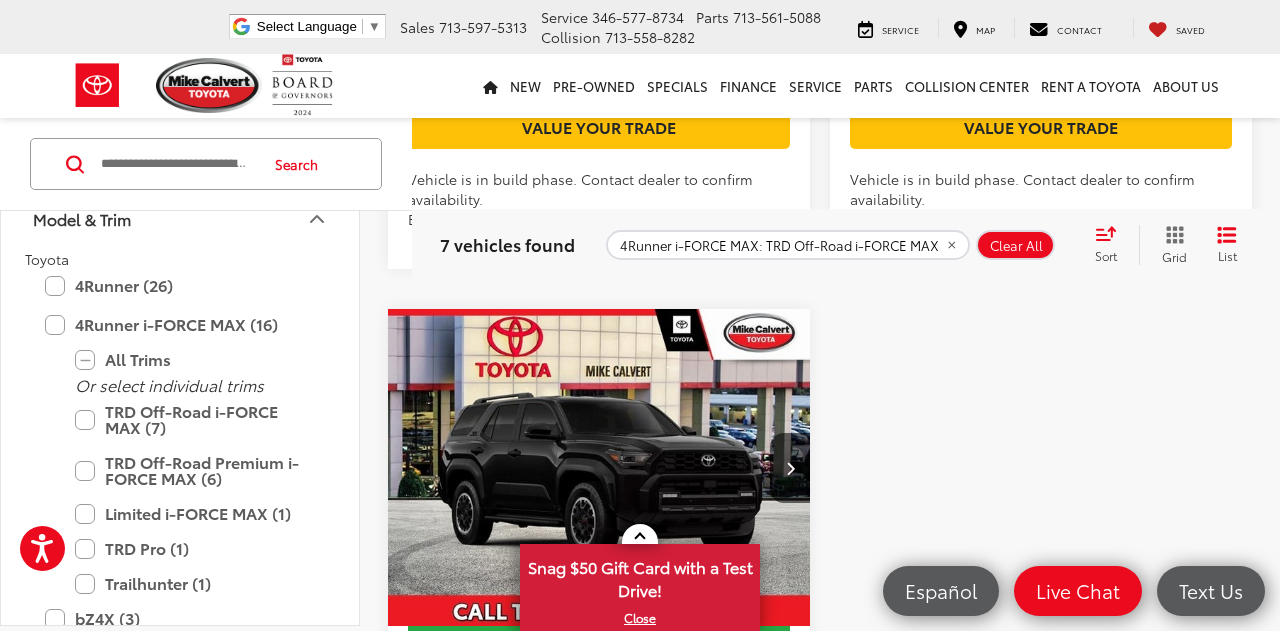 scroll, scrollTop: 1973, scrollLeft: 0, axis: vertical 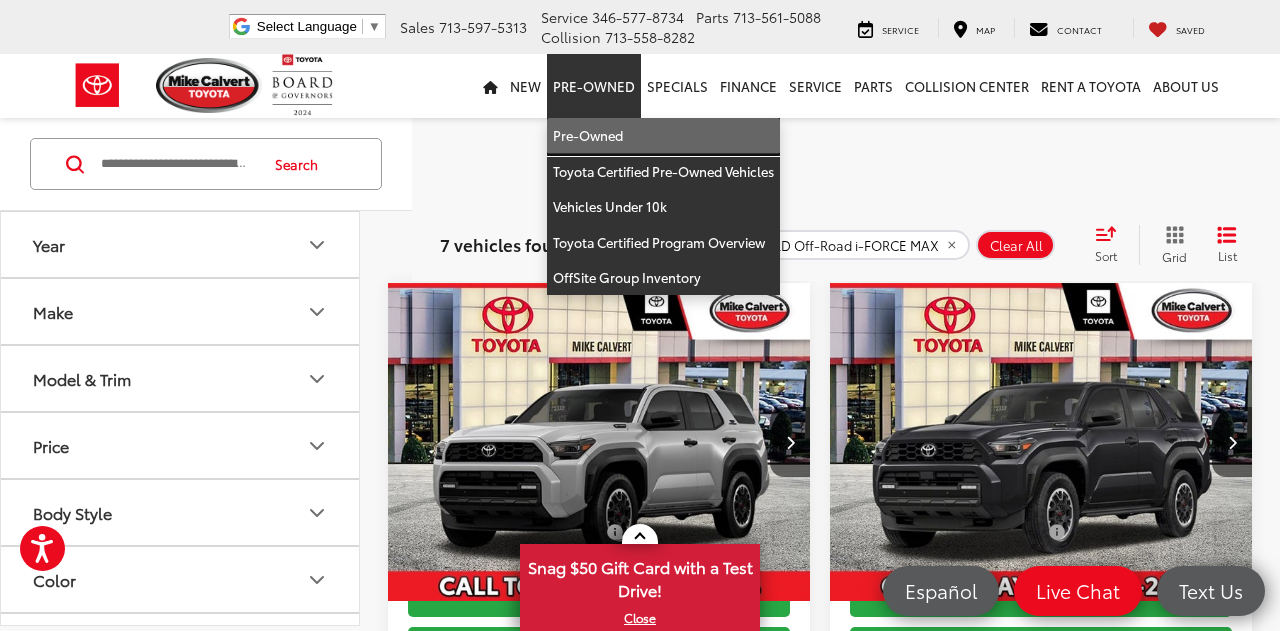 click on "Pre-Owned" at bounding box center (663, 136) 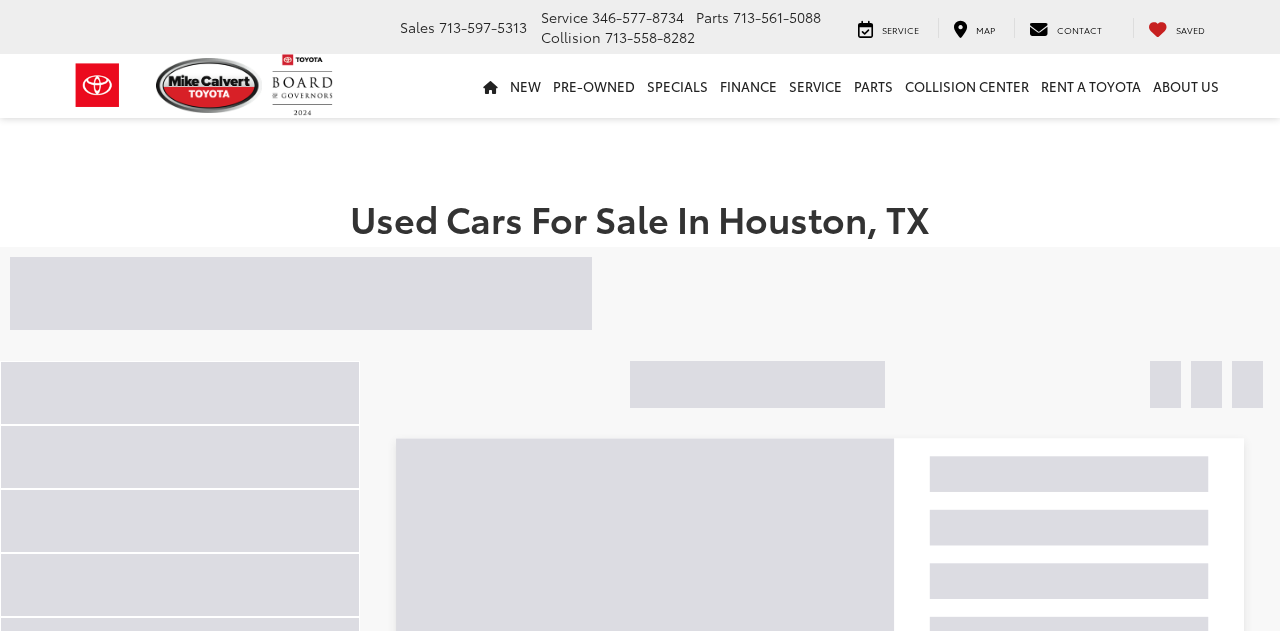 scroll, scrollTop: 0, scrollLeft: 0, axis: both 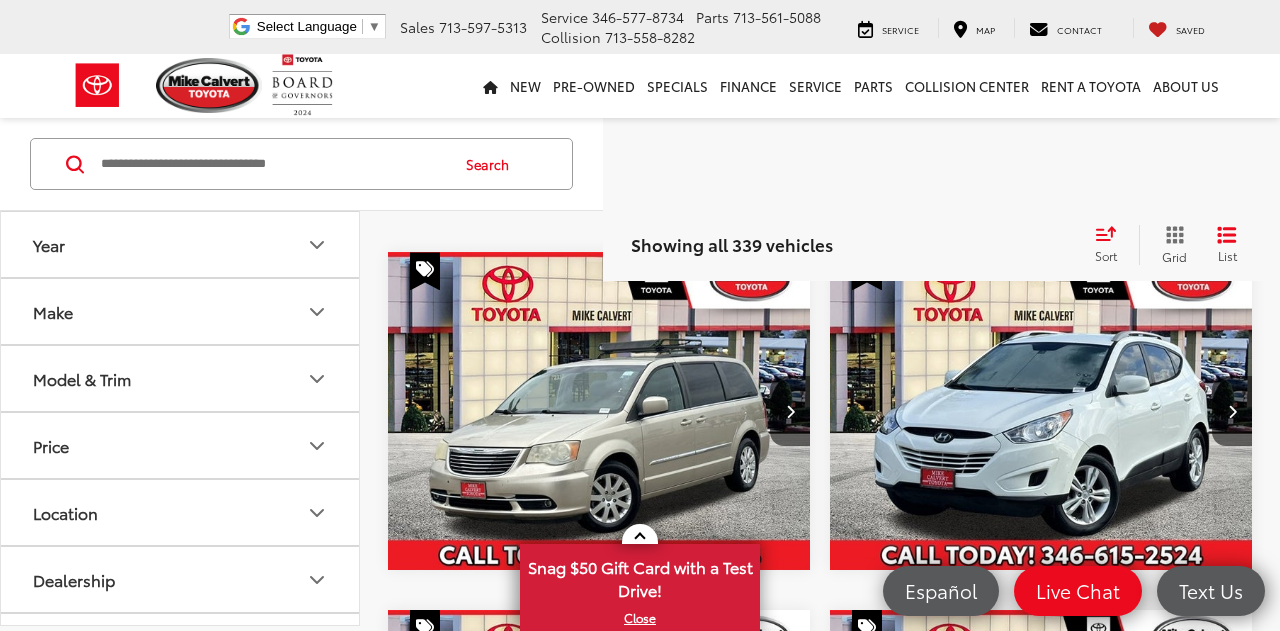 click 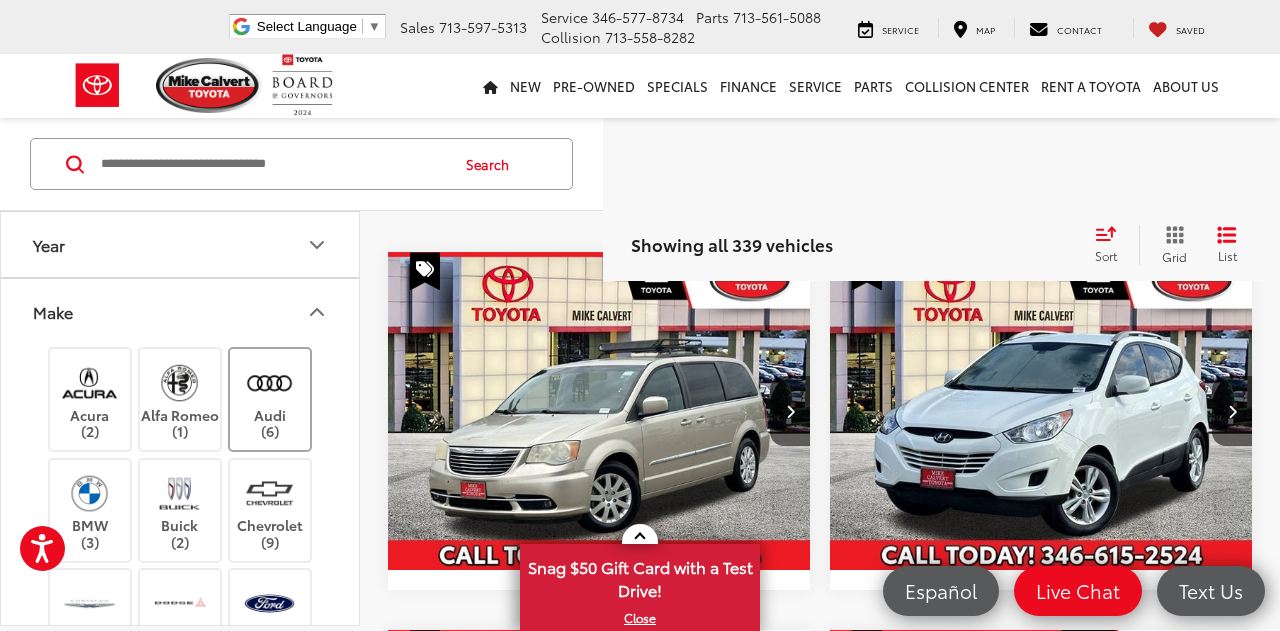 type 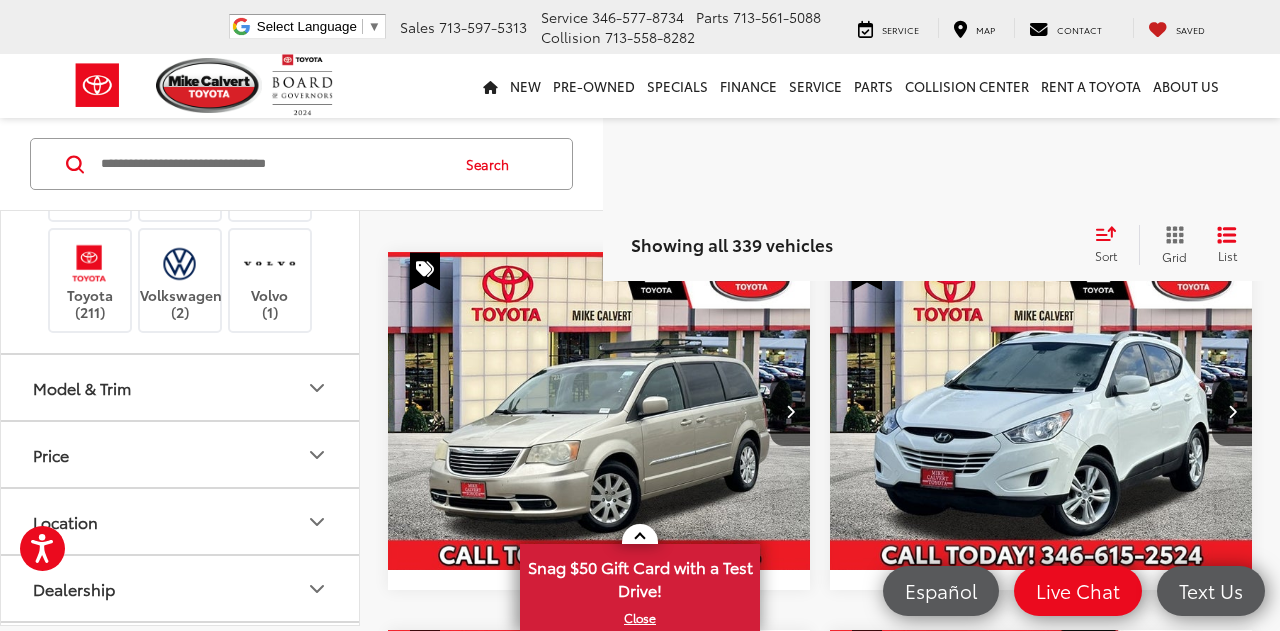scroll, scrollTop: 880, scrollLeft: 0, axis: vertical 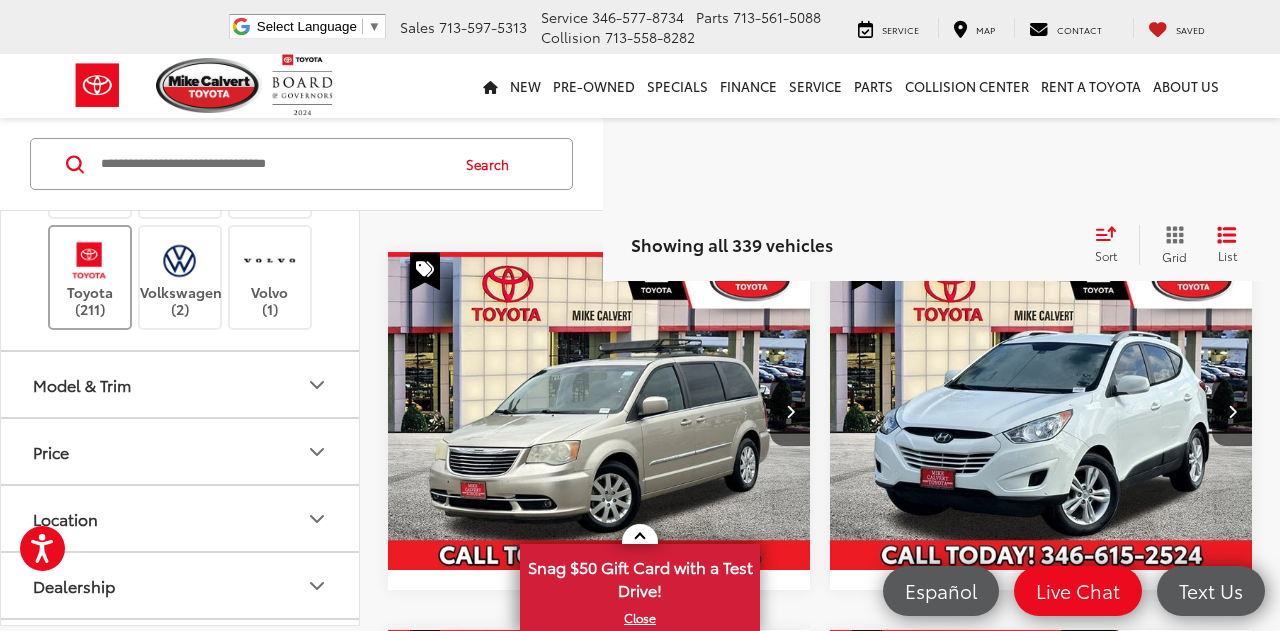 click at bounding box center [89, 259] 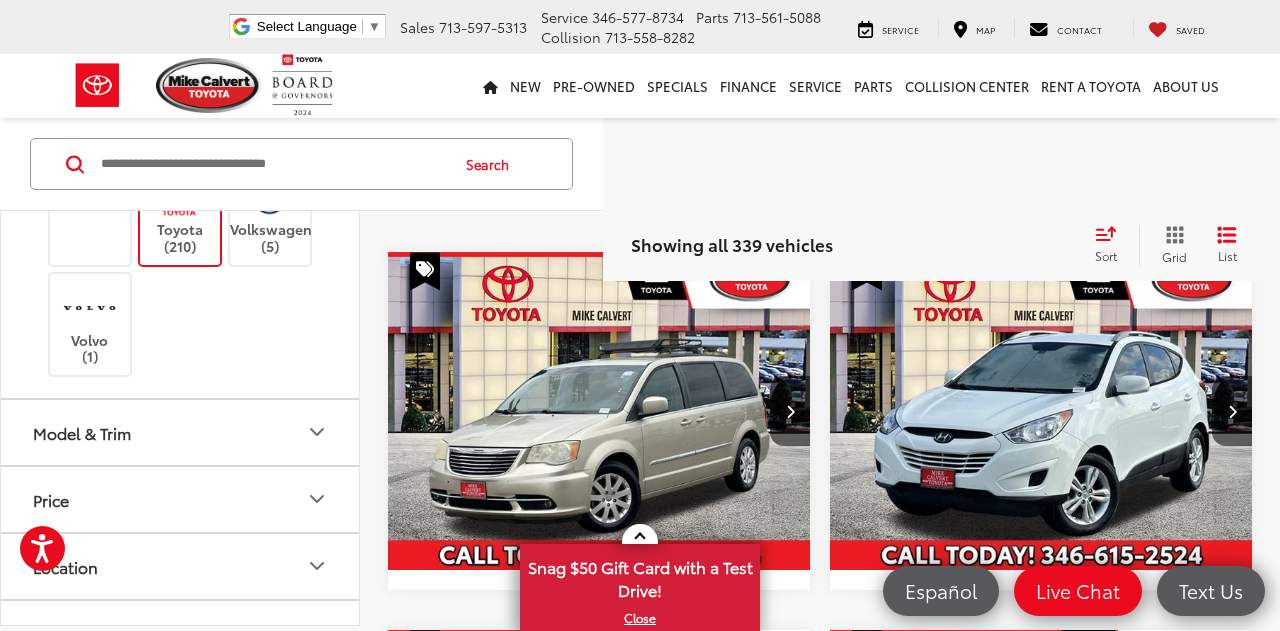 scroll, scrollTop: 130, scrollLeft: 0, axis: vertical 